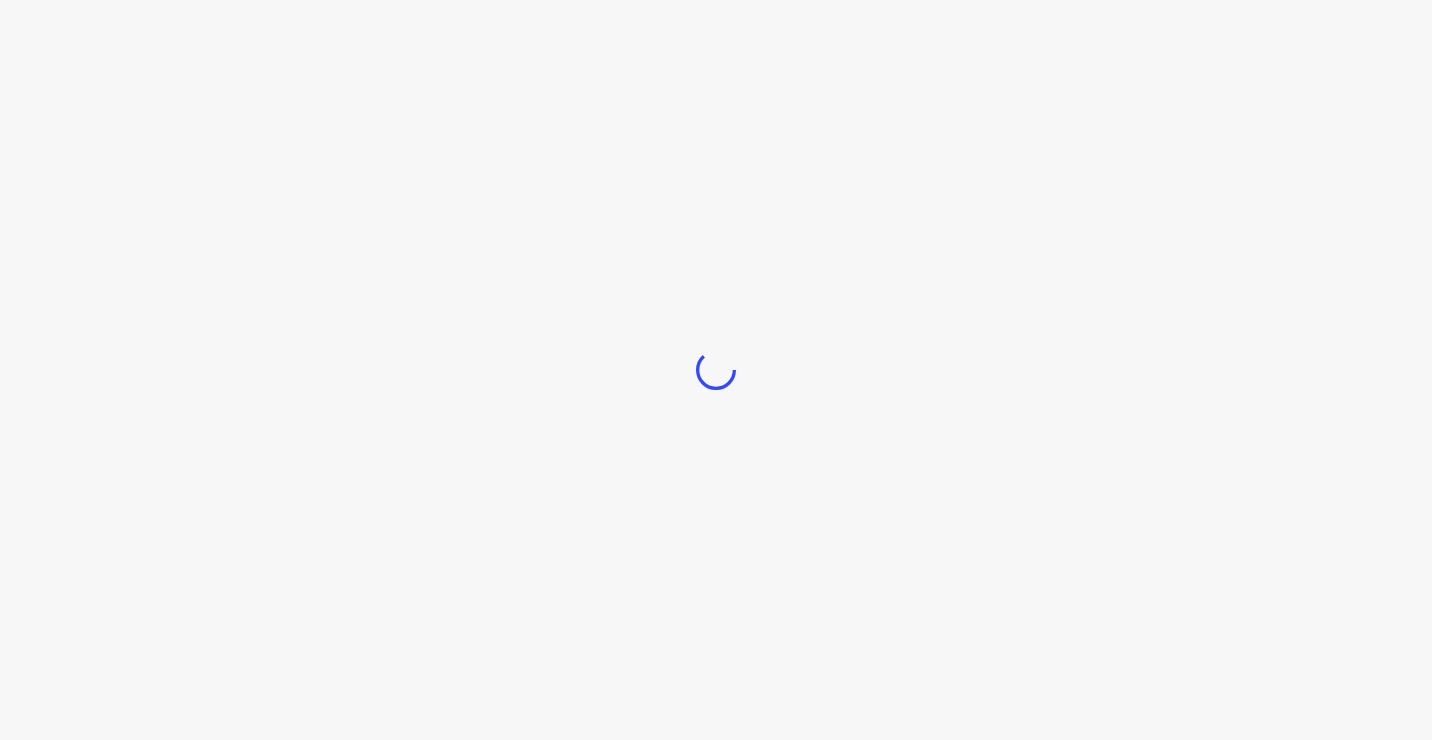 scroll, scrollTop: 0, scrollLeft: 0, axis: both 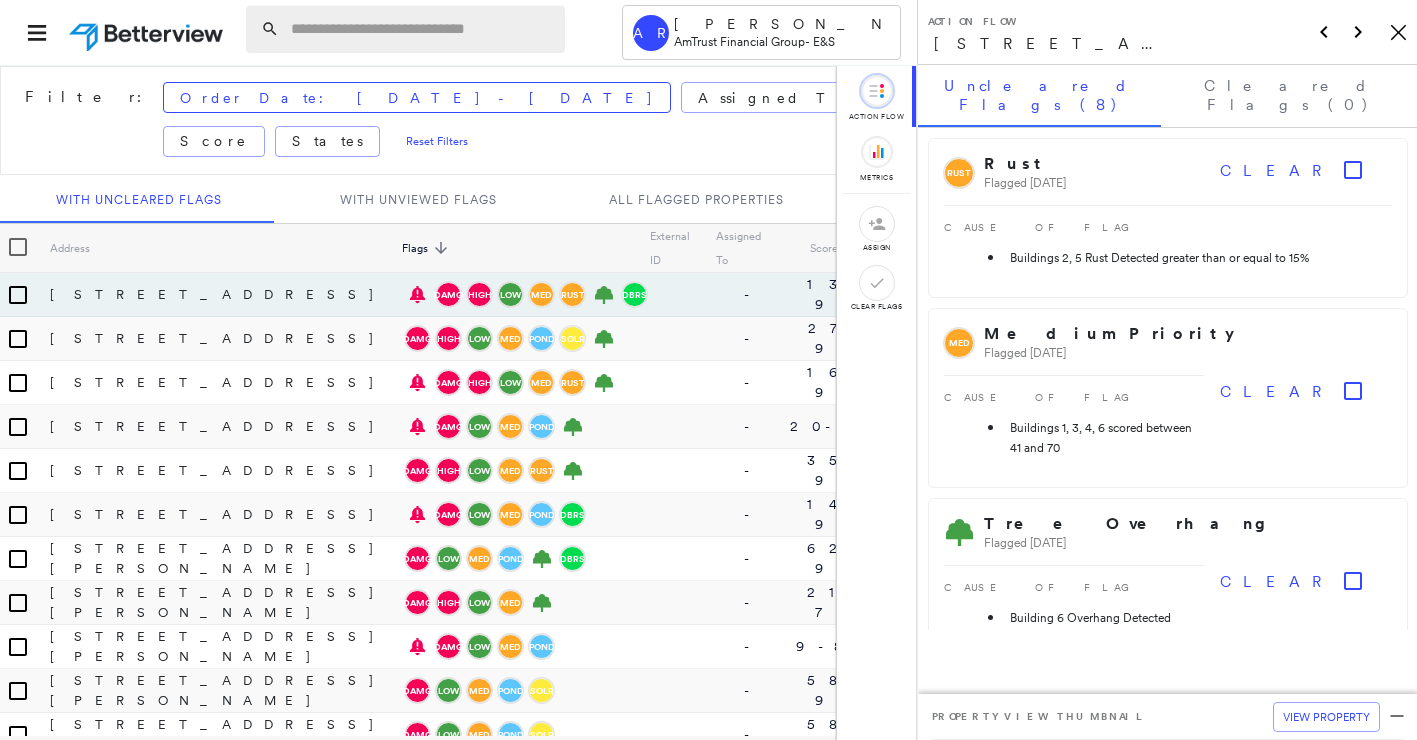 click at bounding box center [422, 29] 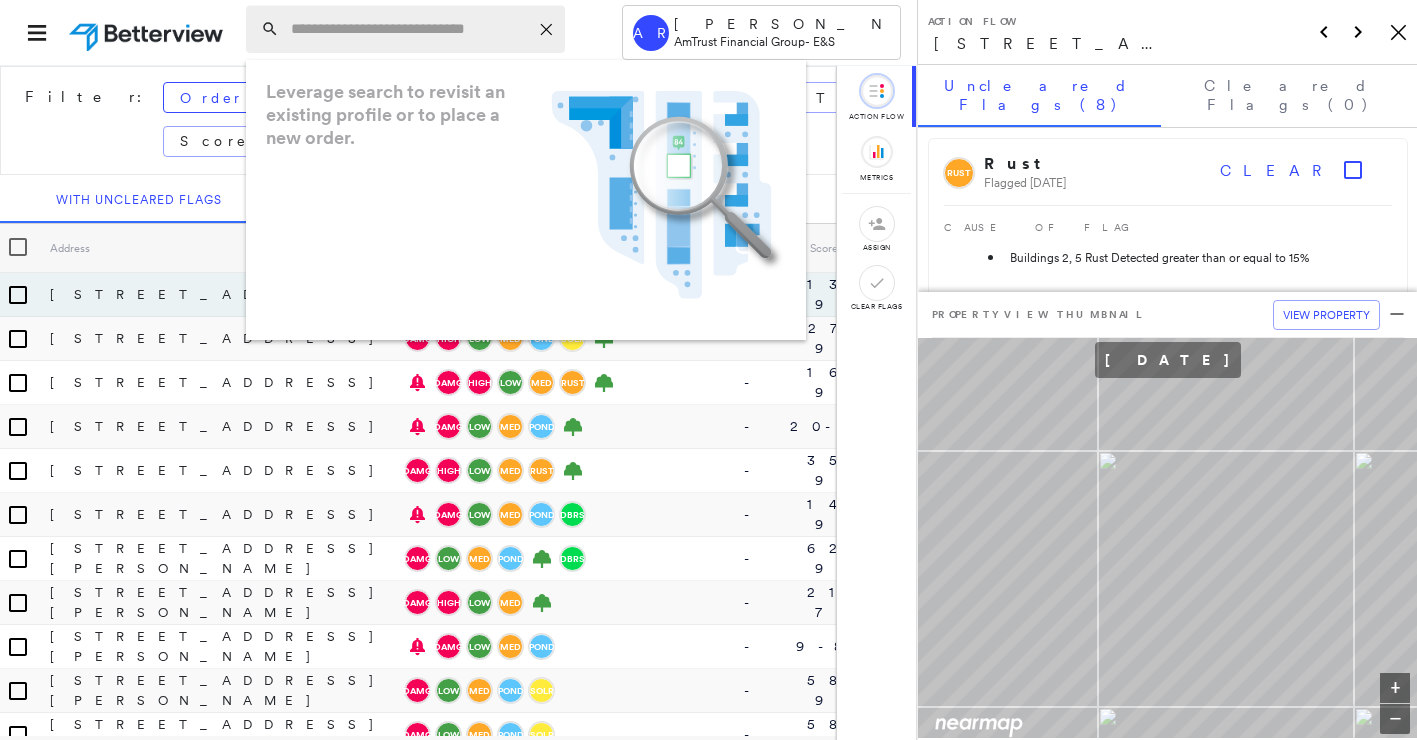 paste on "**********" 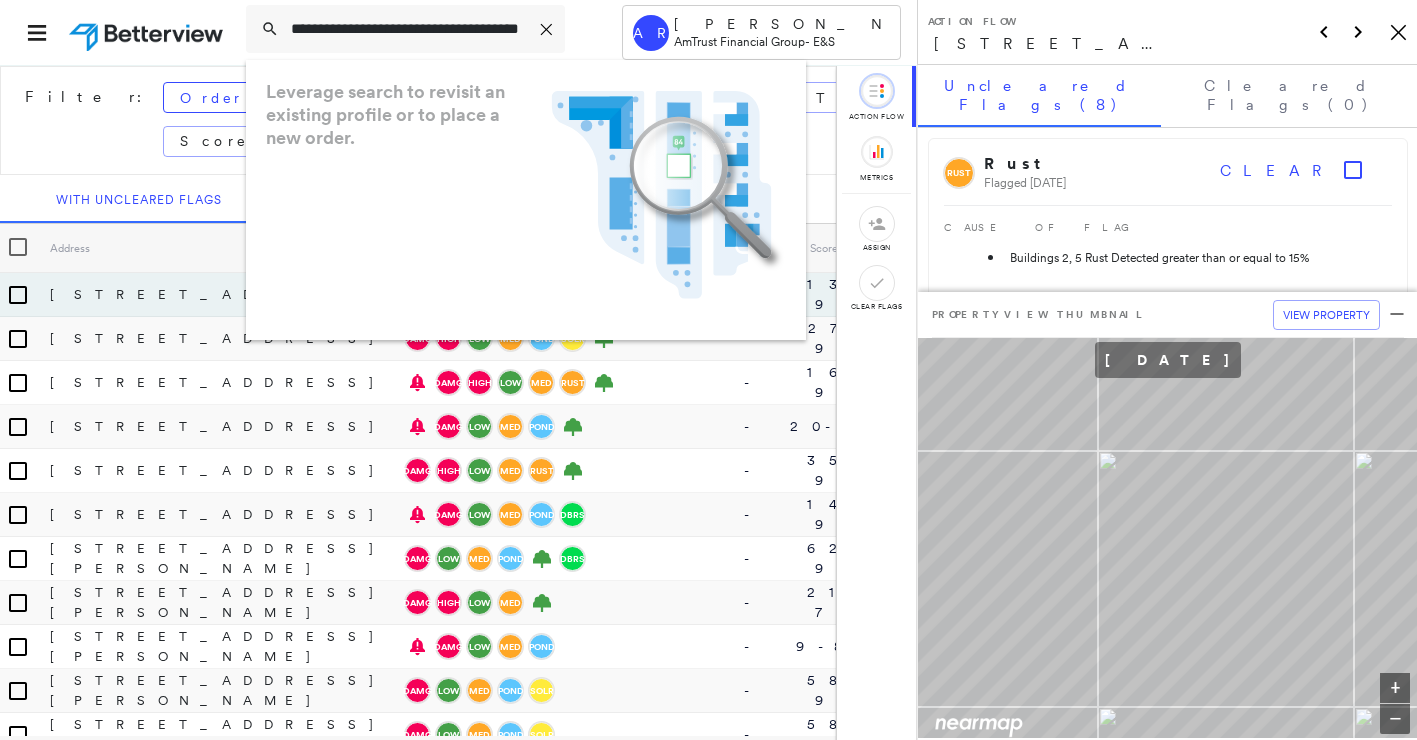 scroll, scrollTop: 0, scrollLeft: 77, axis: horizontal 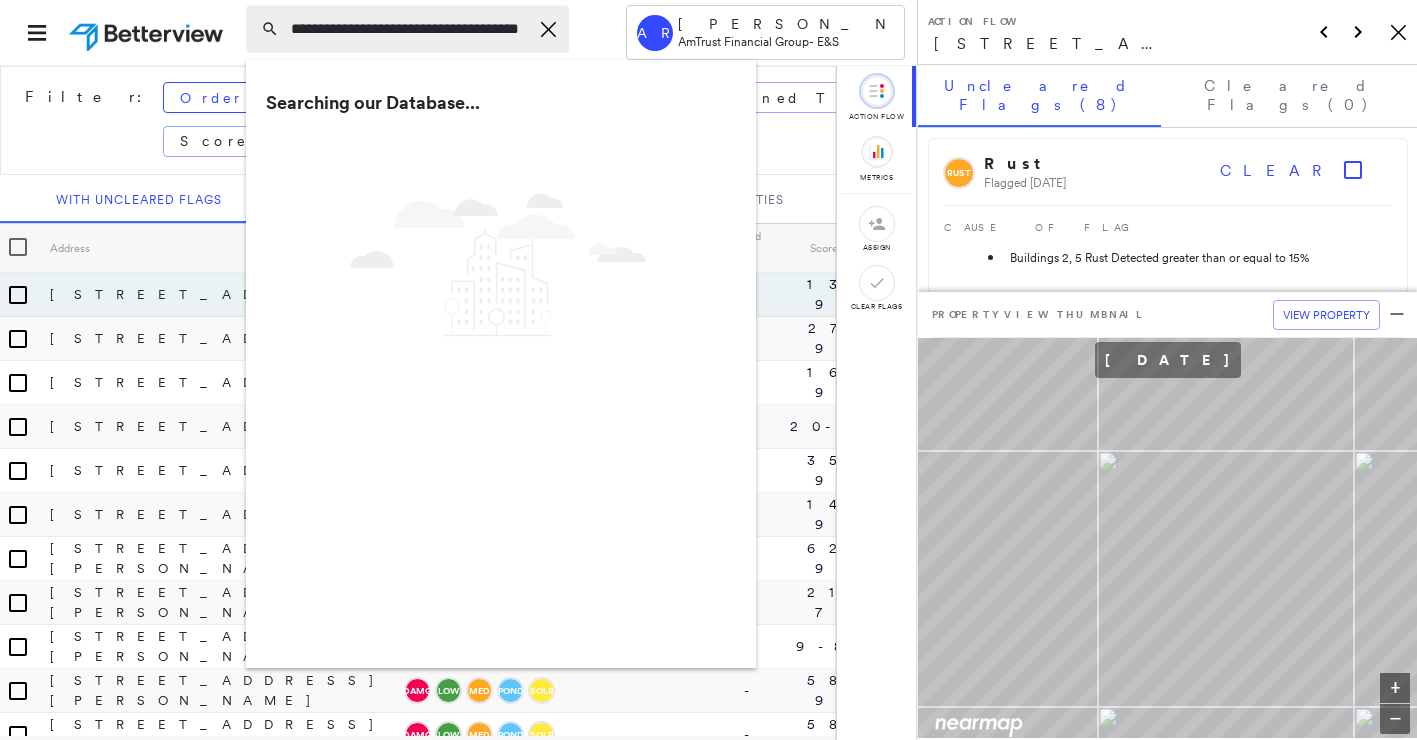 click on "**********" at bounding box center (409, 29) 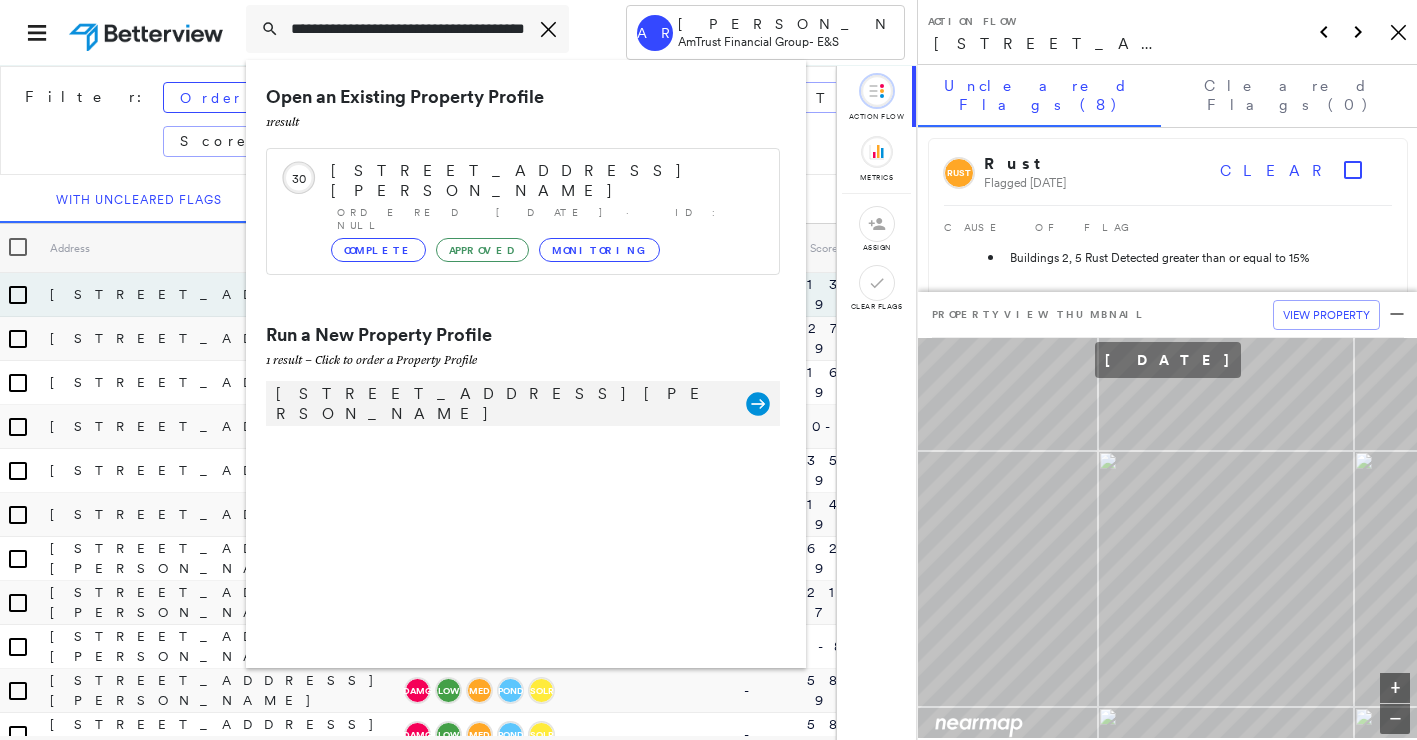 type on "**********" 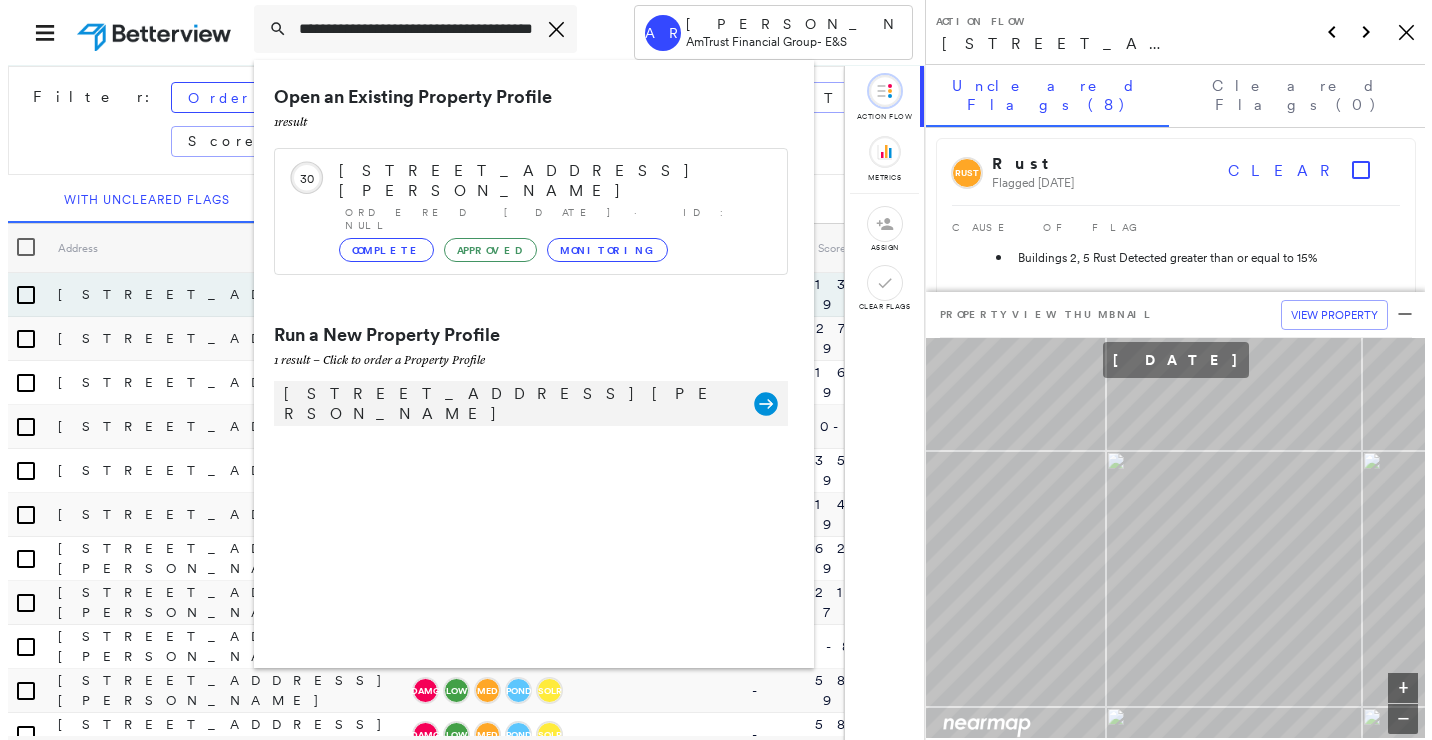 scroll, scrollTop: 0, scrollLeft: 0, axis: both 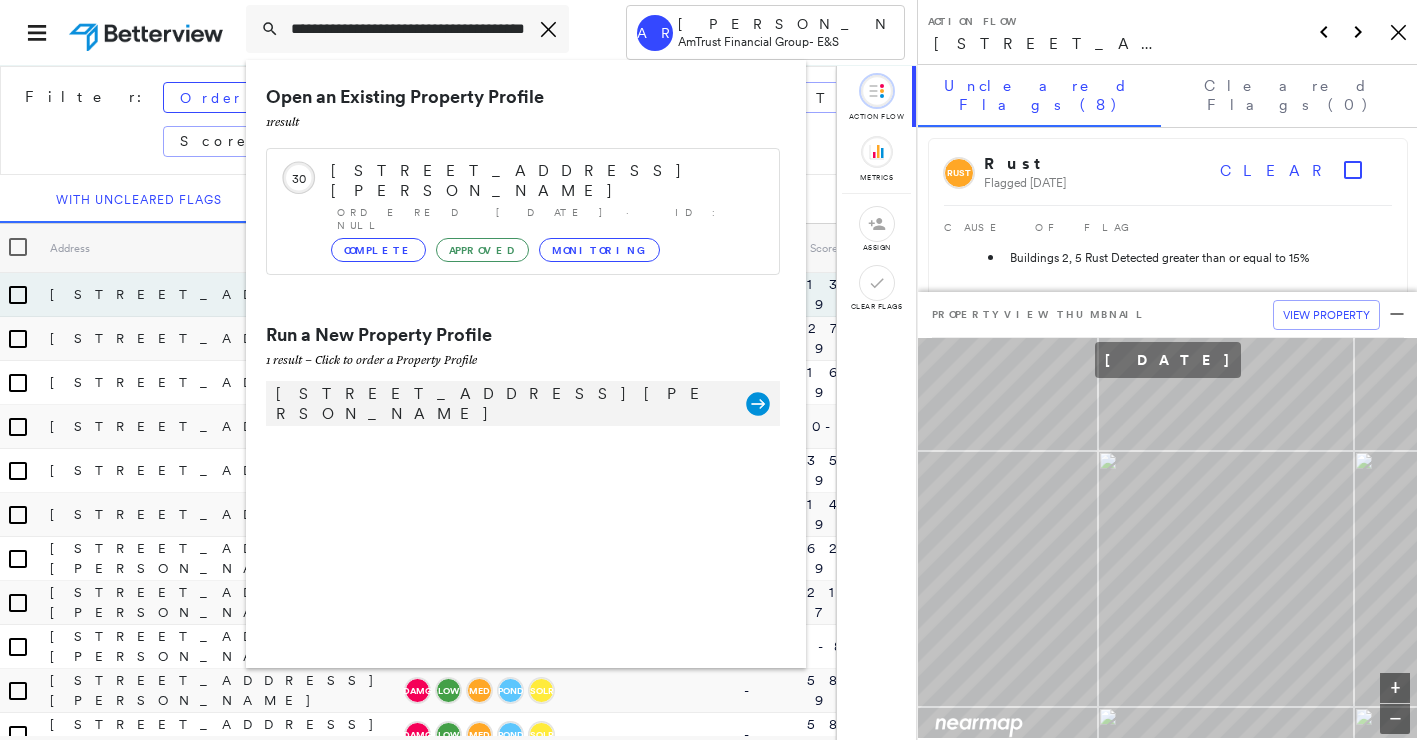 click on "[STREET_ADDRESS][PERSON_NAME]" at bounding box center [501, 404] 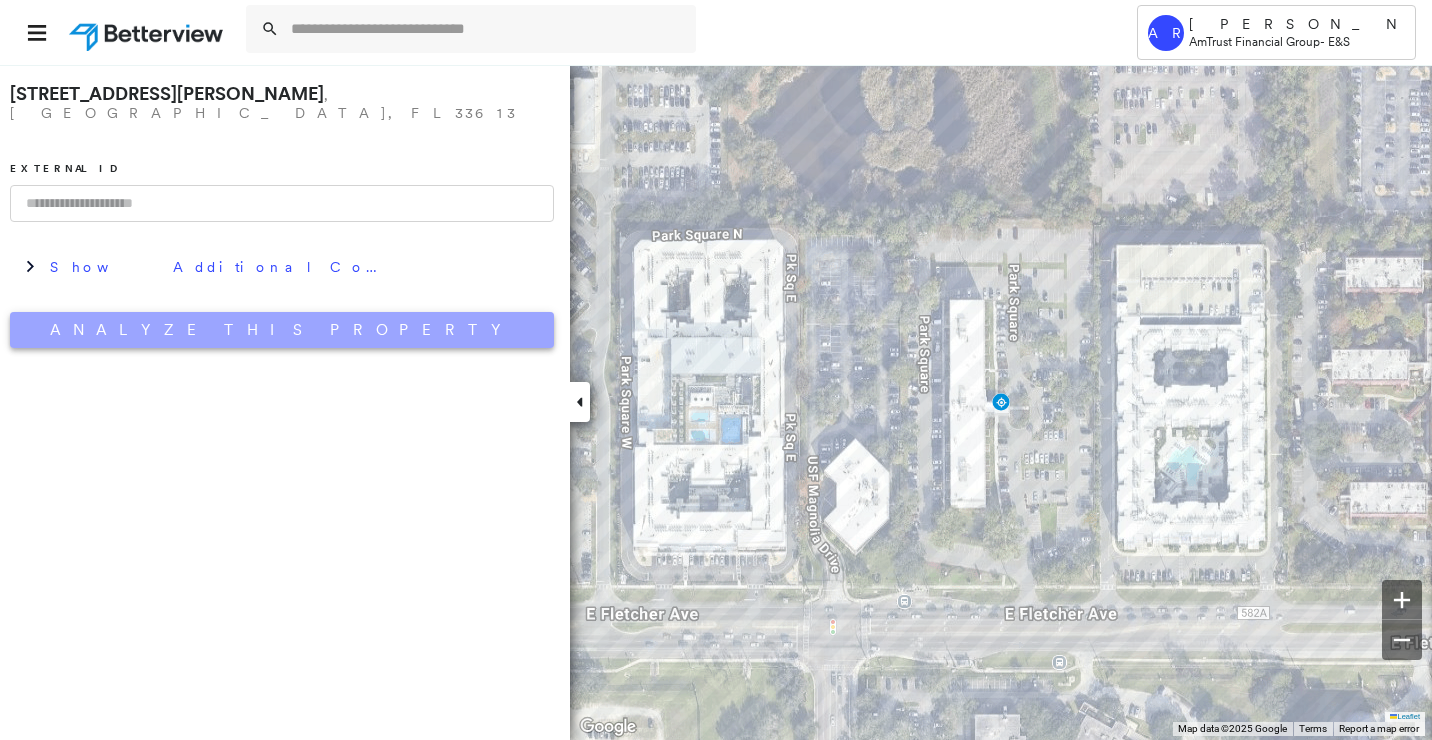 click on "Analyze This Property" at bounding box center [282, 330] 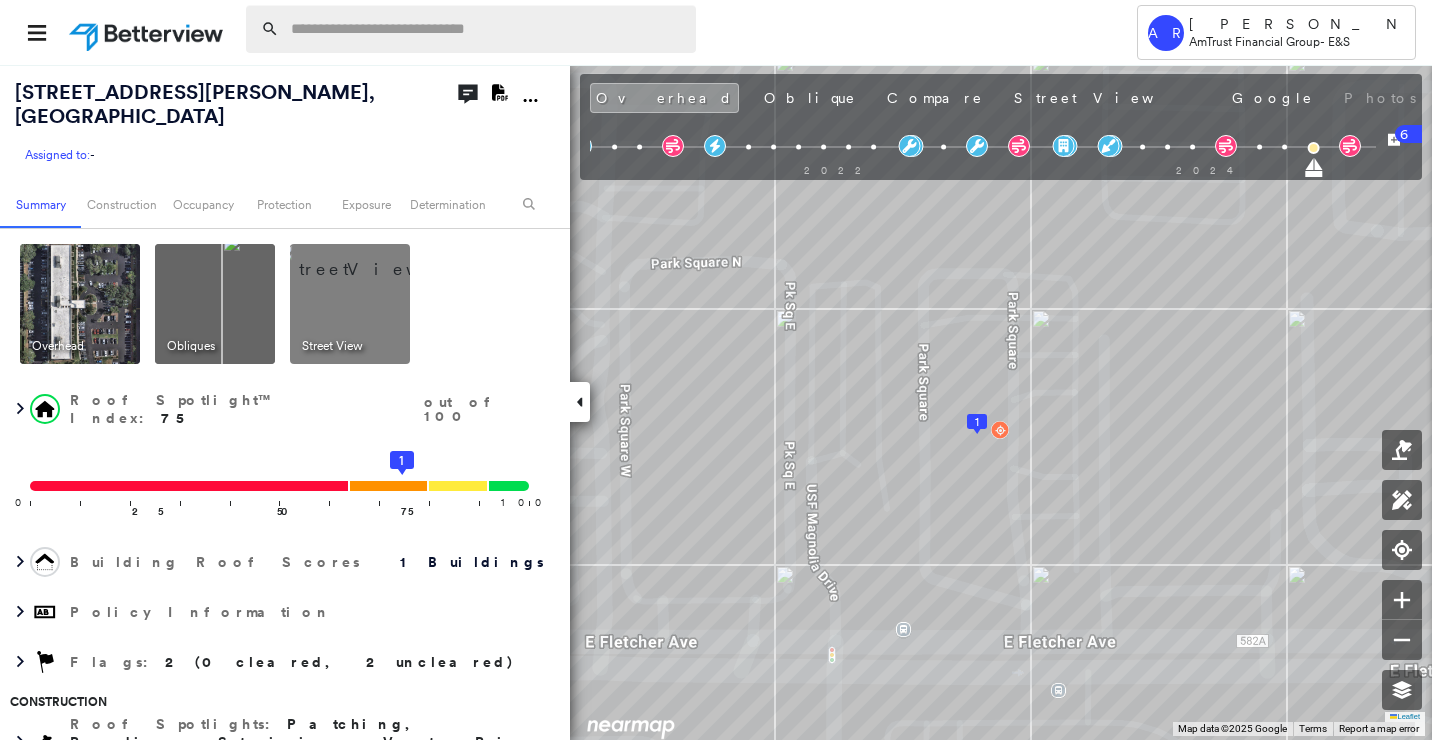 click at bounding box center [487, 29] 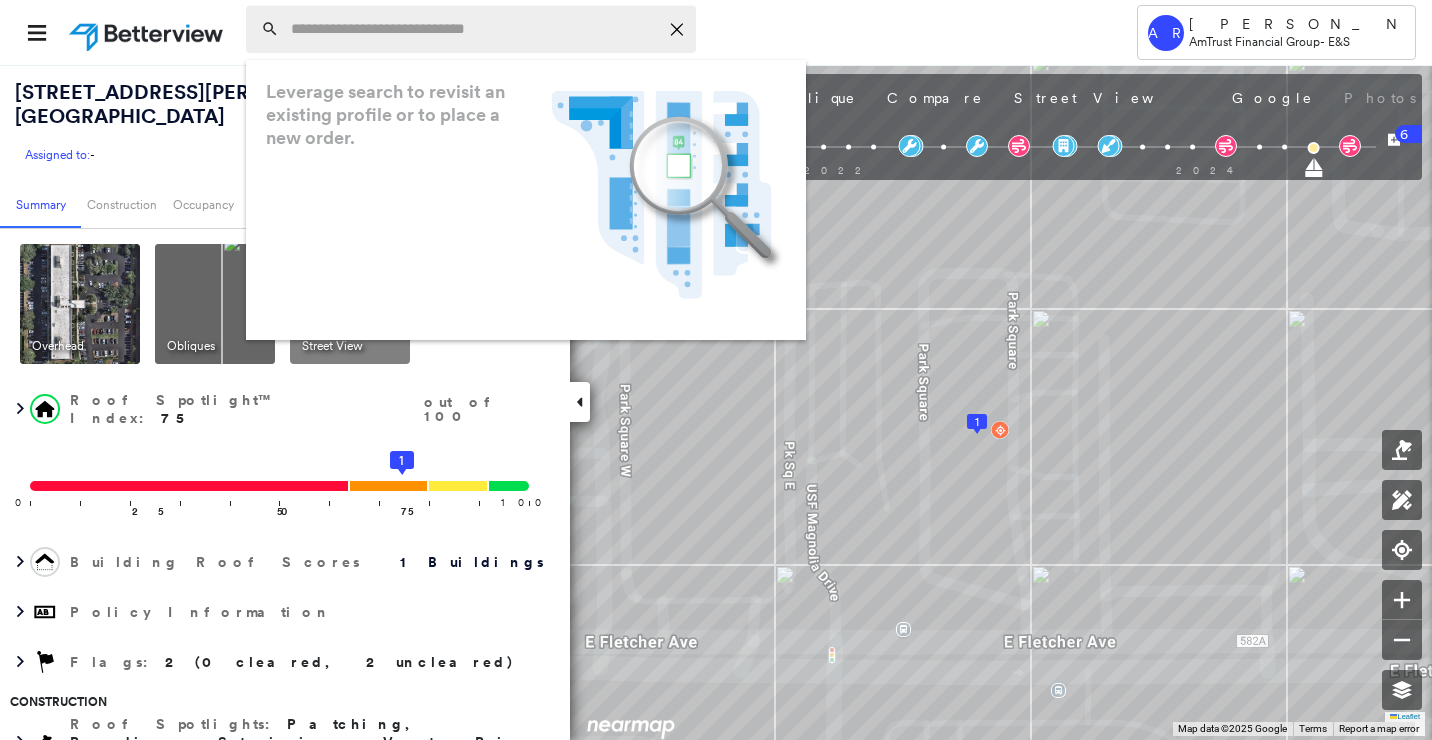 paste on "**********" 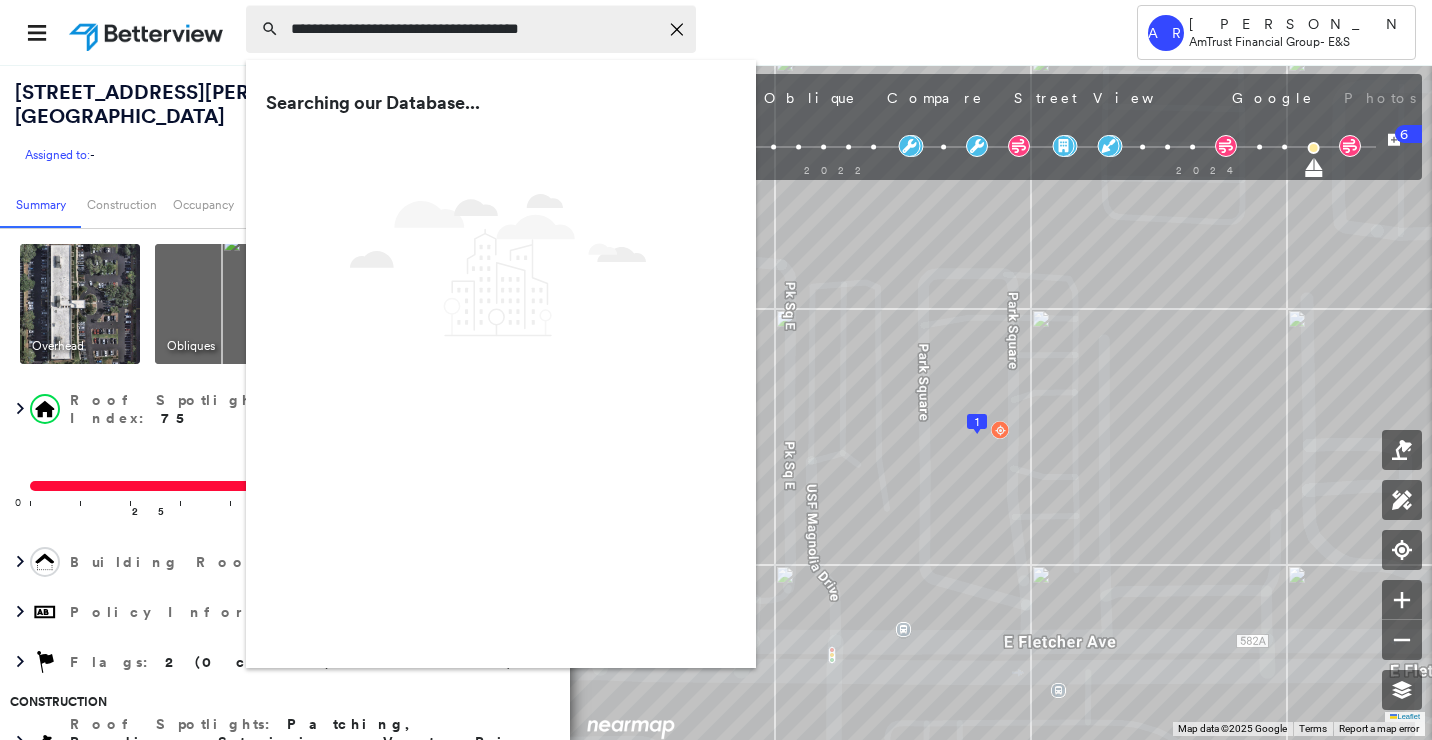 click on "**********" at bounding box center [474, 29] 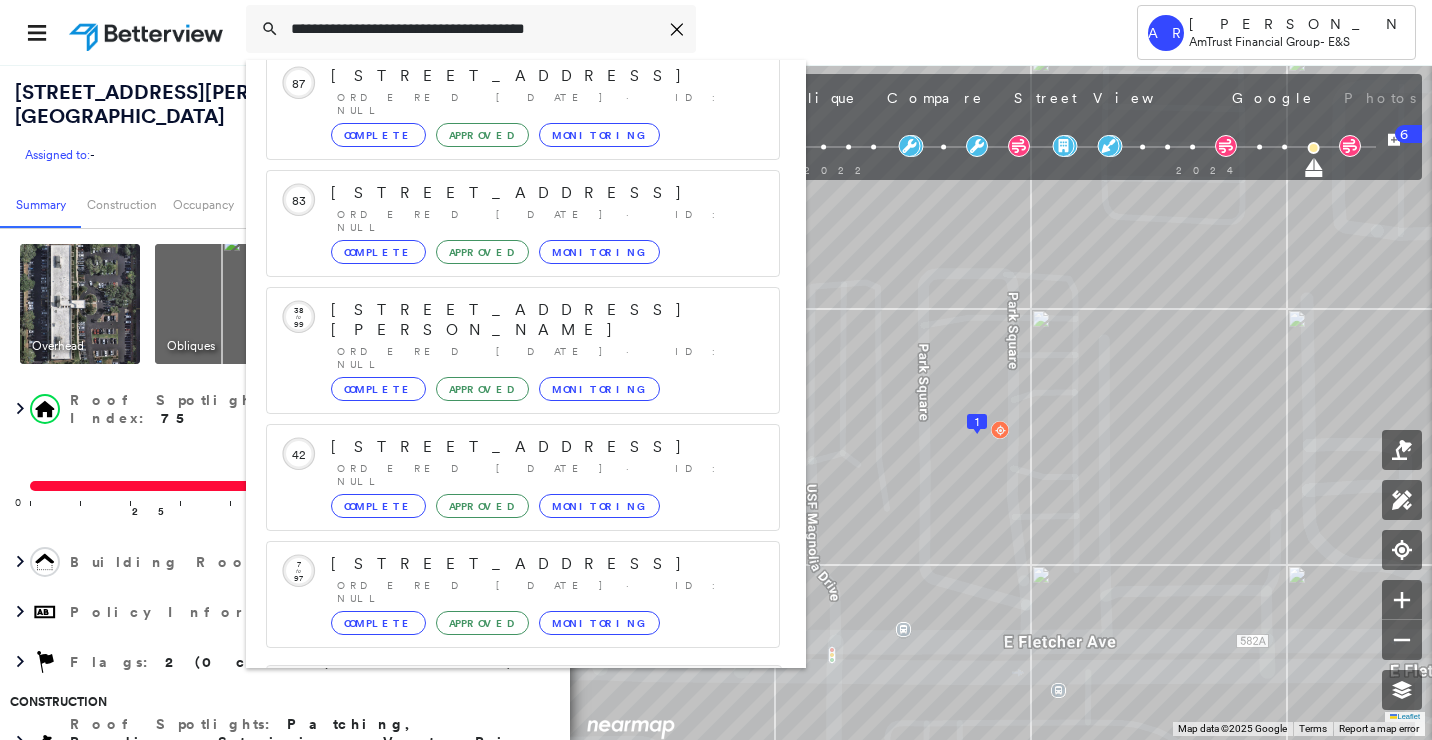 scroll, scrollTop: 213, scrollLeft: 0, axis: vertical 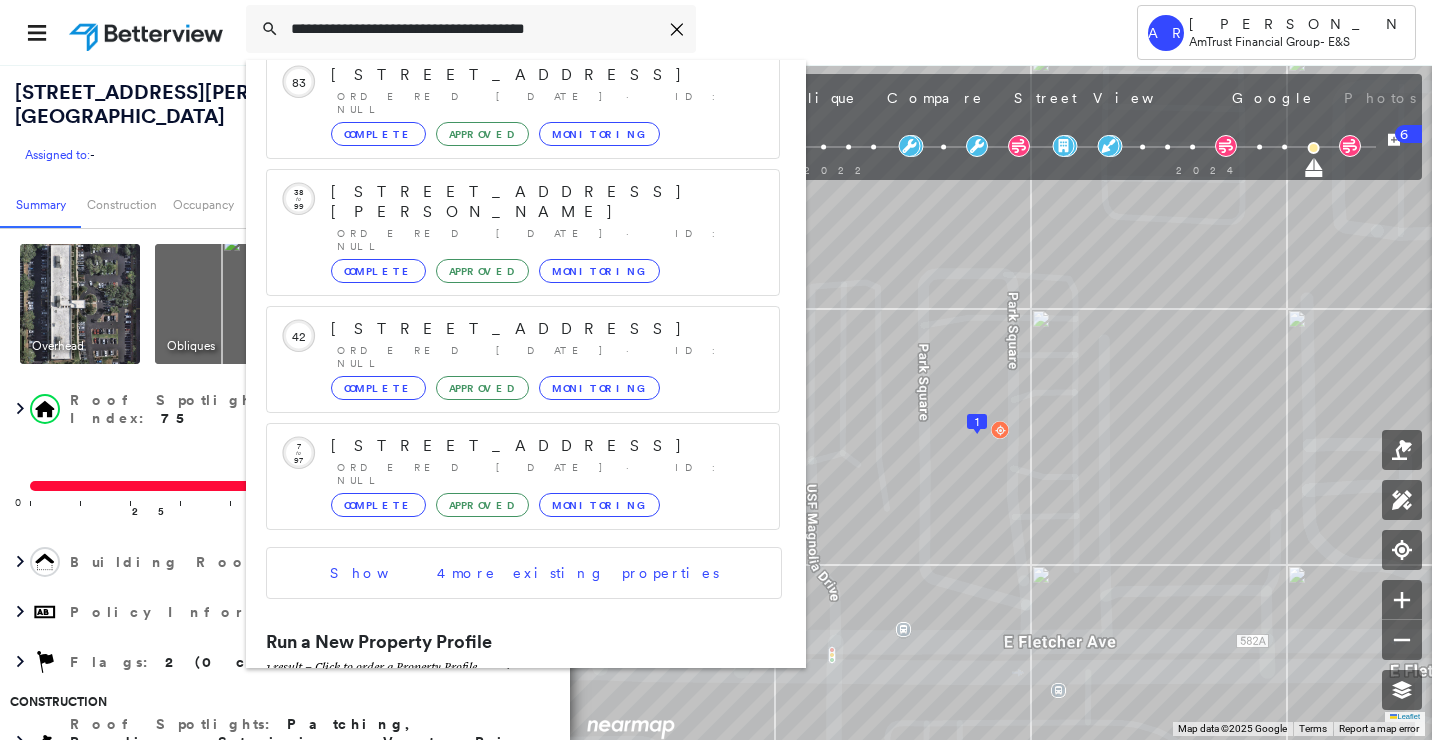 type on "**********" 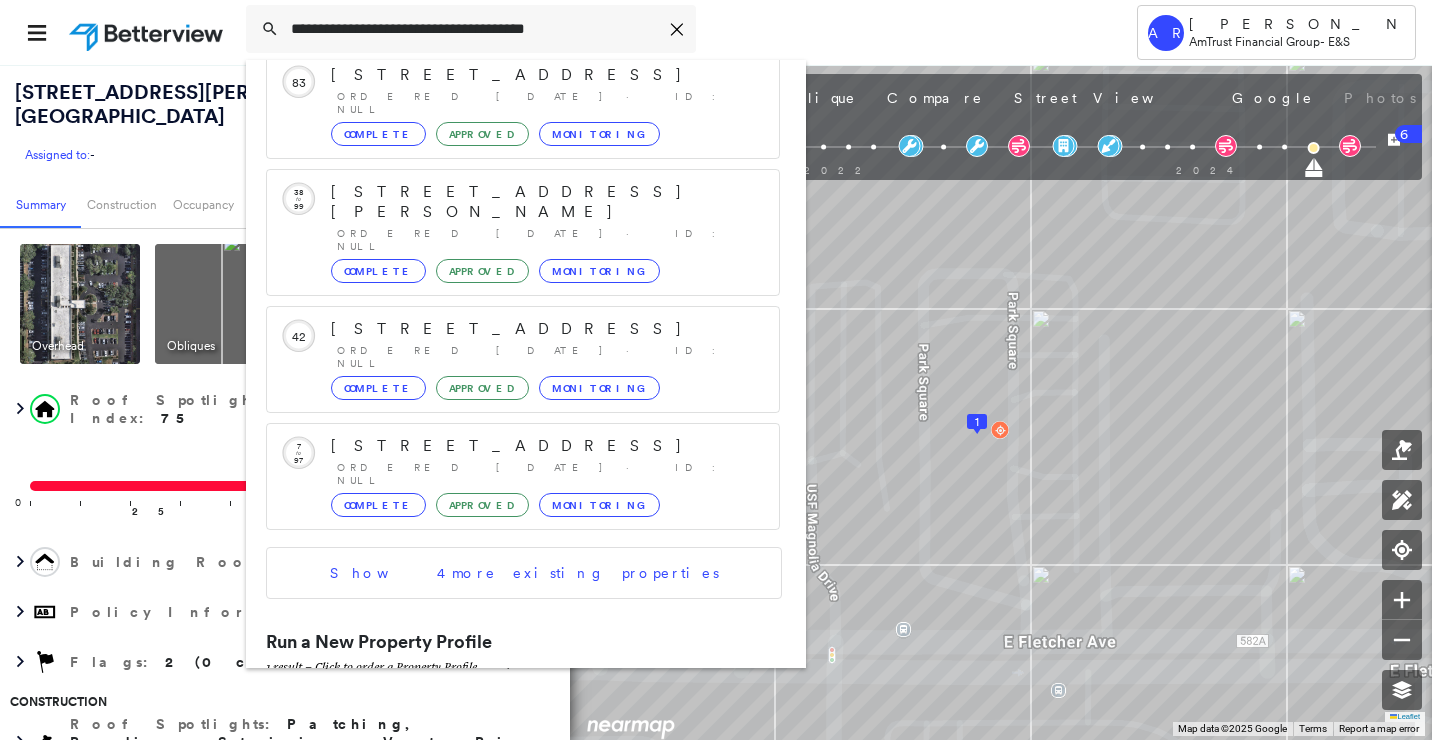 click on "[STREET_ADDRESS][PERSON_NAME]" at bounding box center (501, 711) 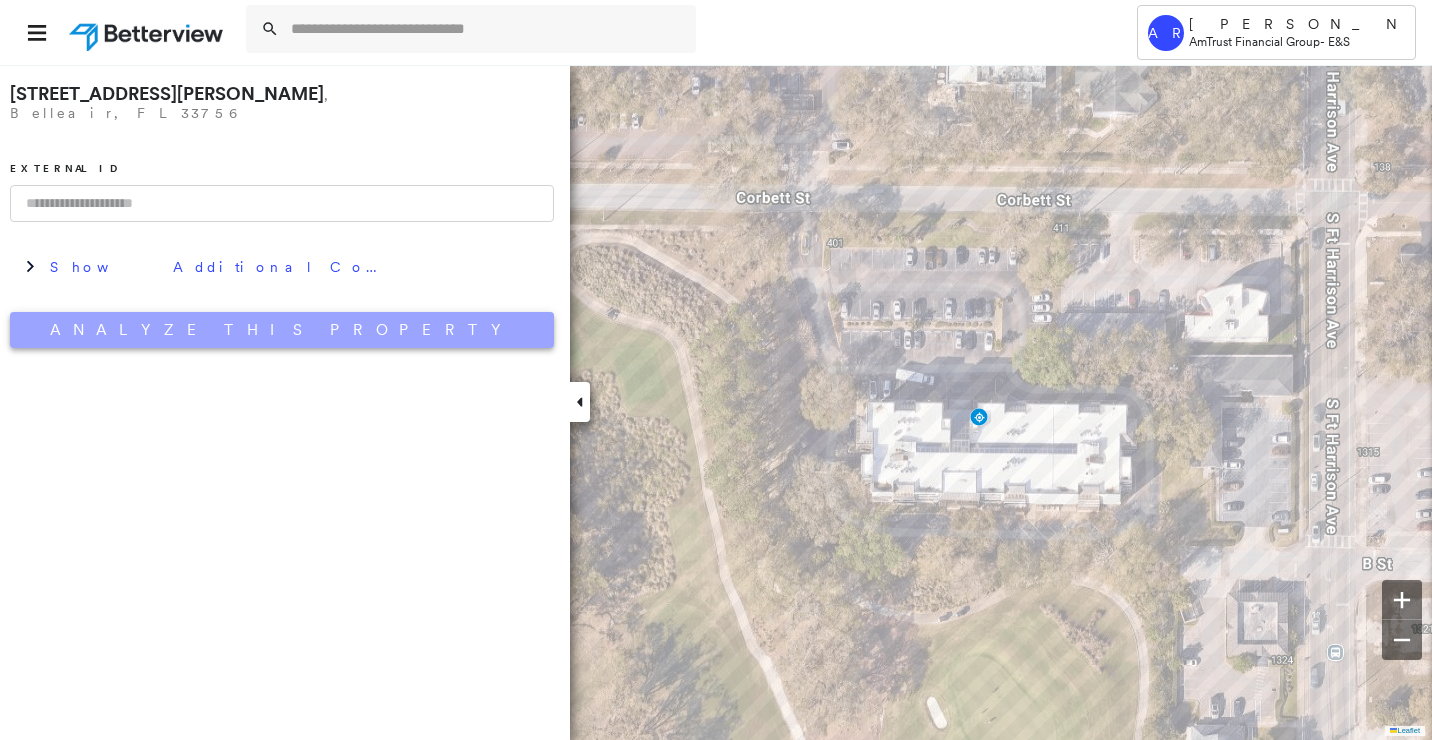 click on "Analyze This Property" at bounding box center [282, 330] 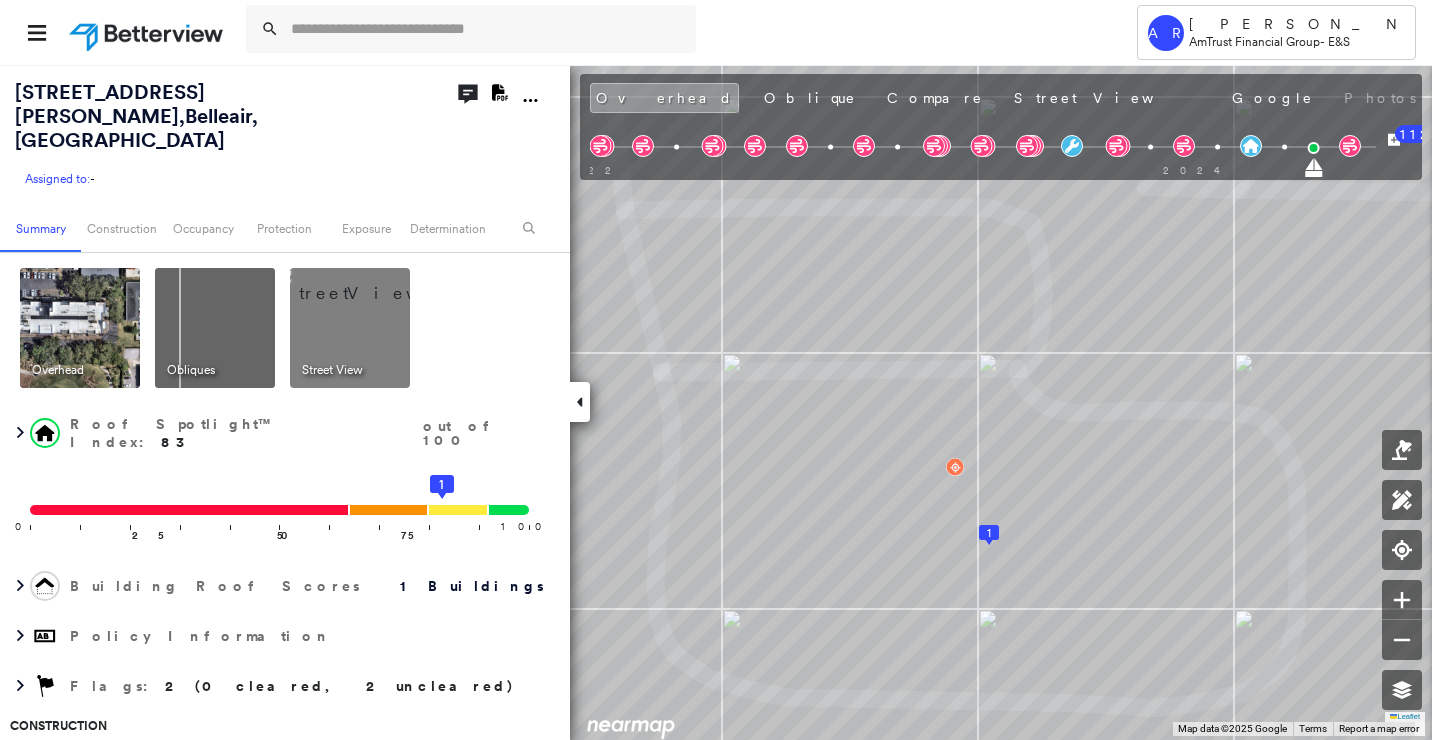click at bounding box center [215, 328] 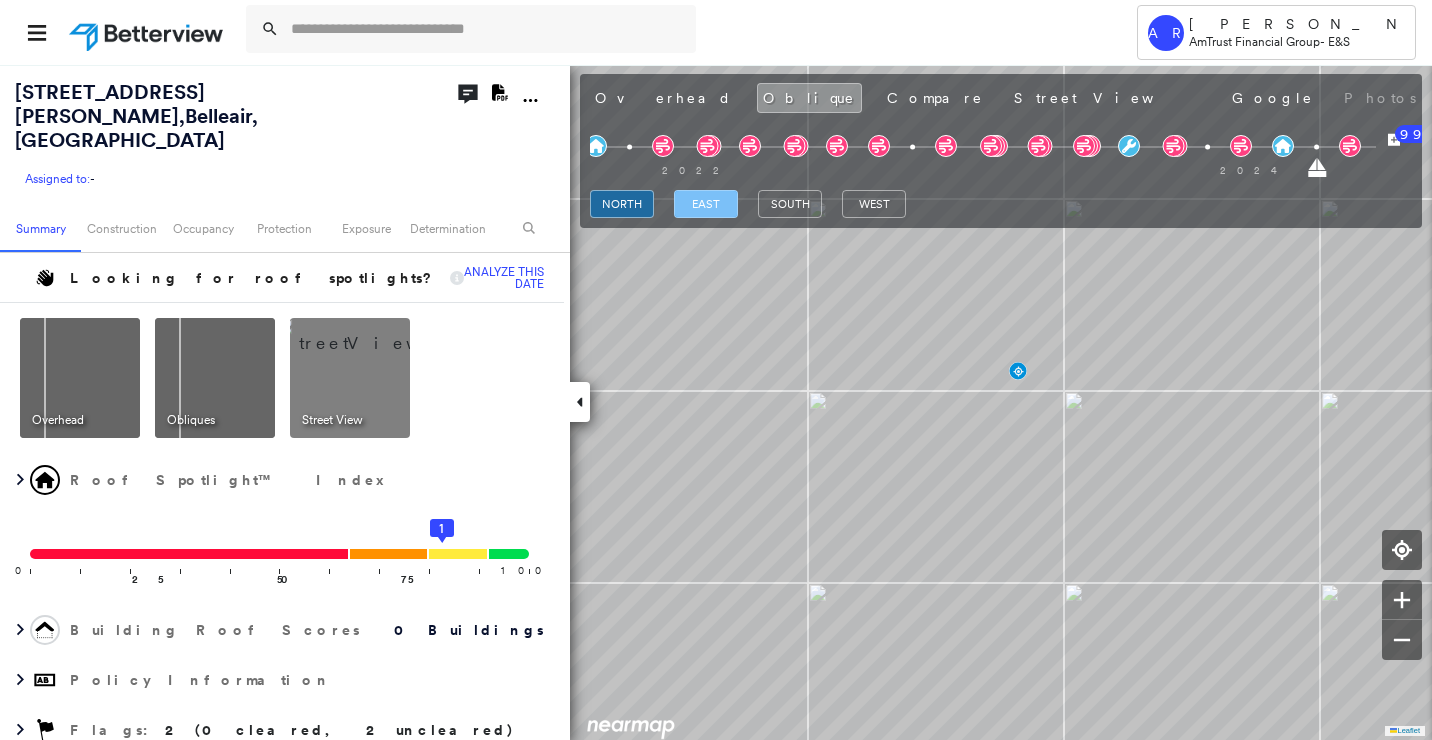 click on "east" at bounding box center (706, 204) 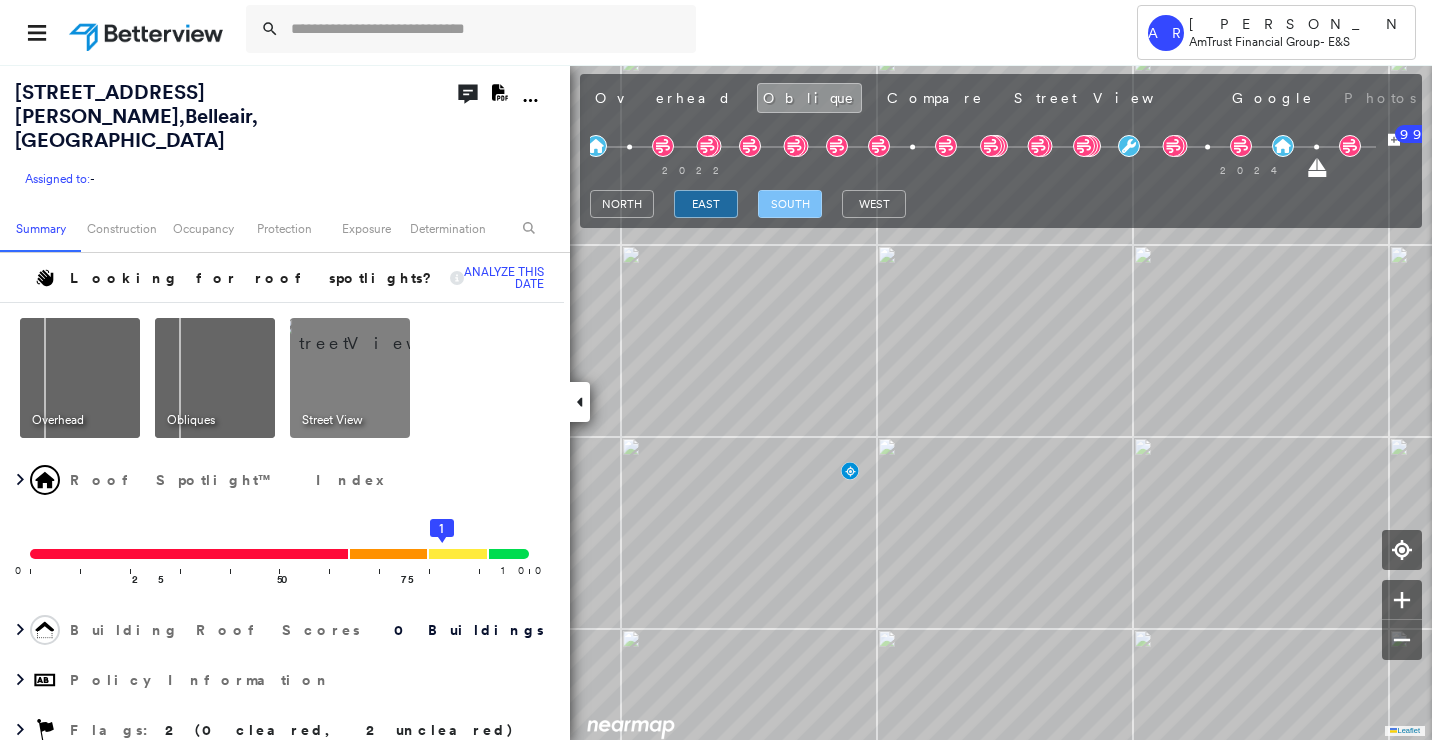 click on "south" at bounding box center [790, 204] 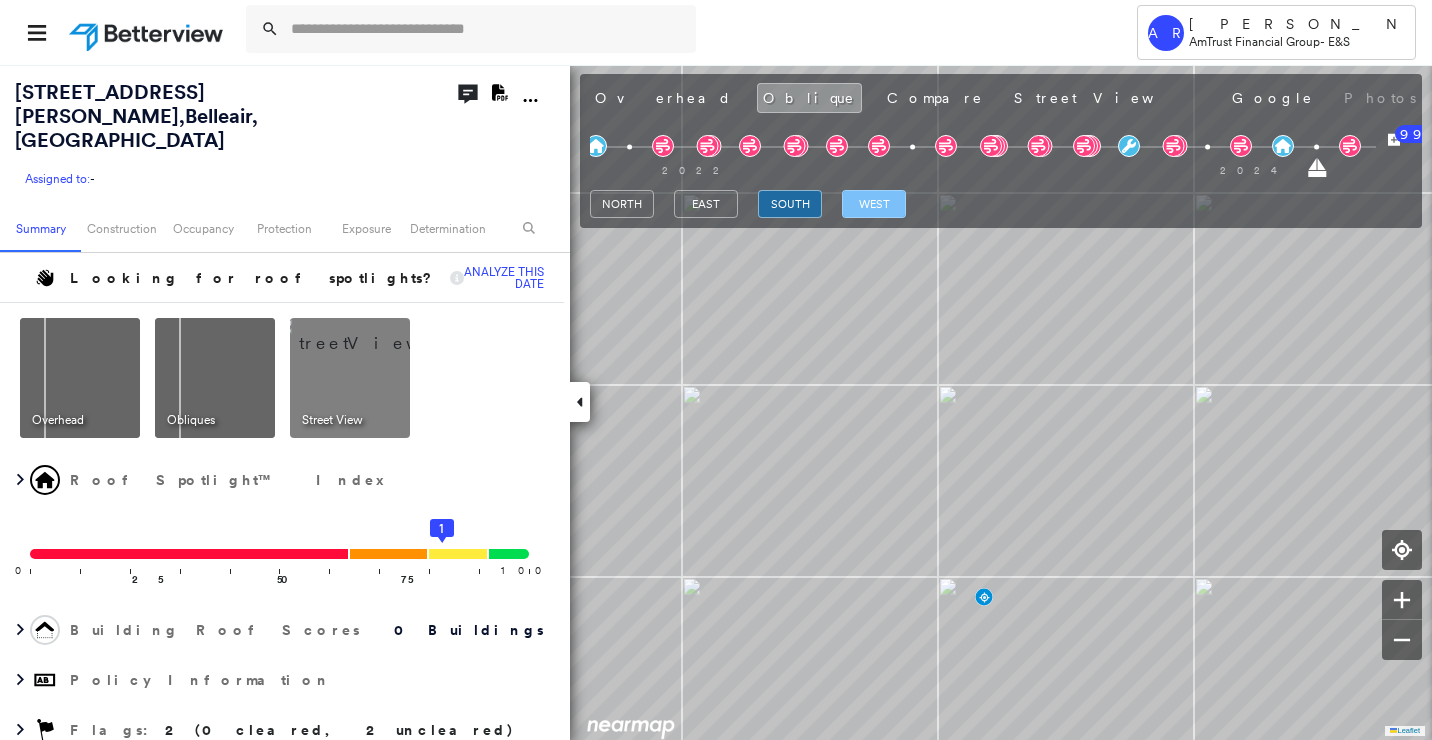 click on "west" at bounding box center (874, 204) 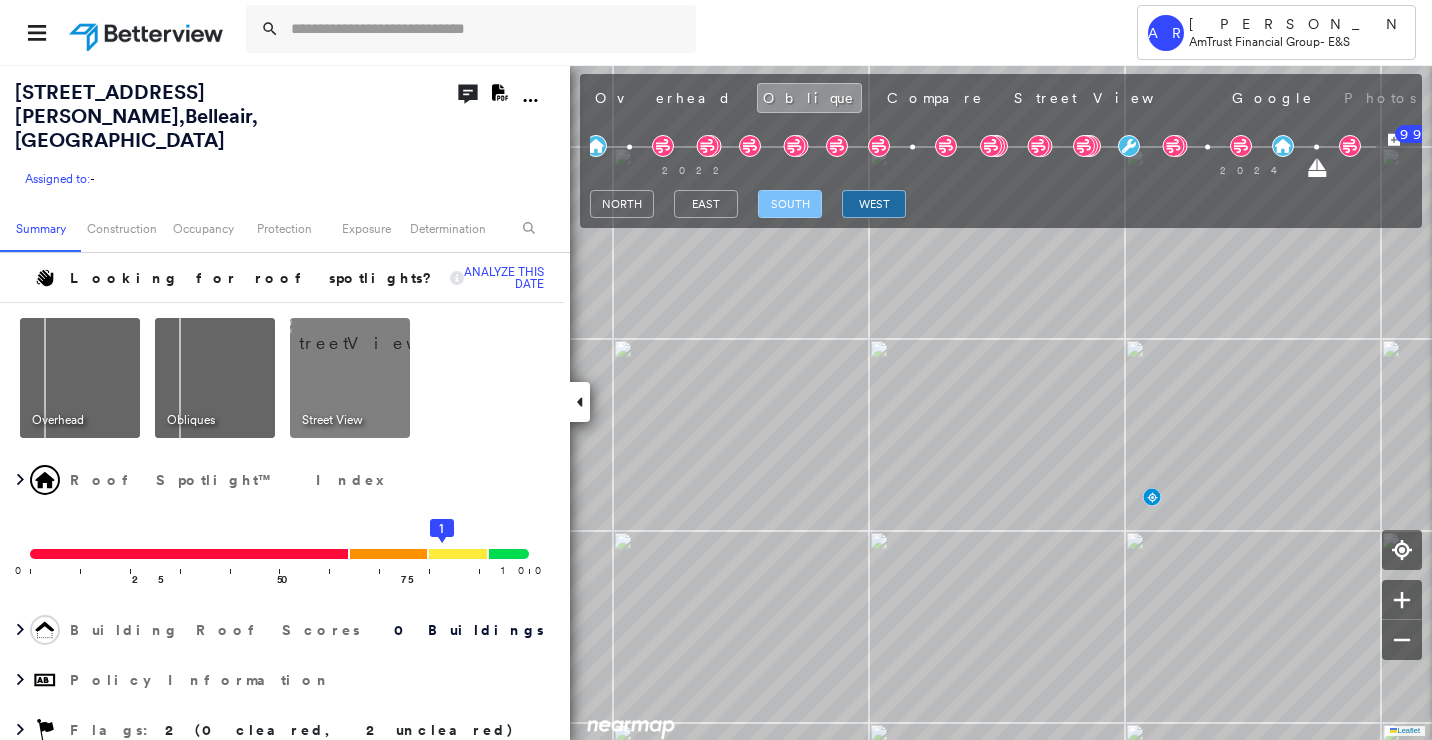 click on "south" at bounding box center (790, 204) 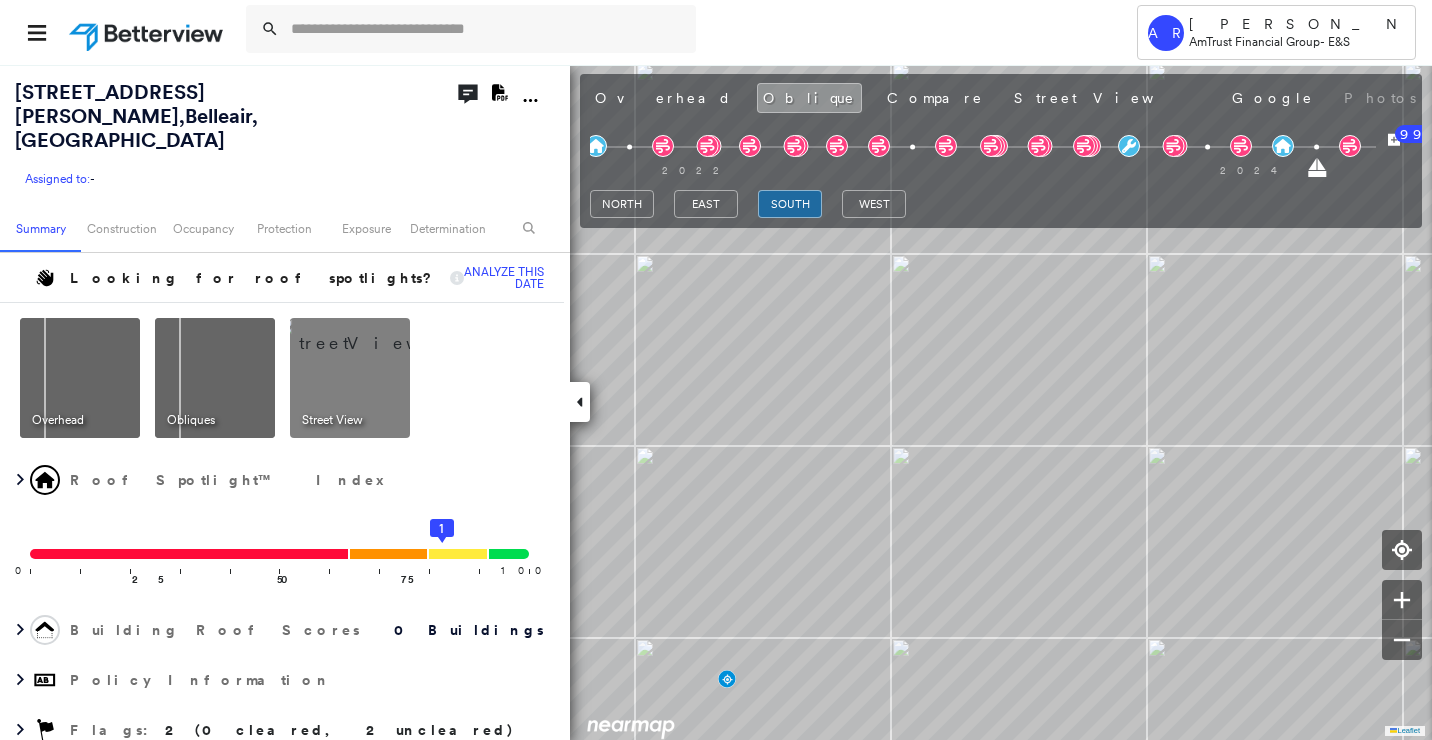 click on "[GEOGRAPHIC_DATA]" at bounding box center [1001, 204] 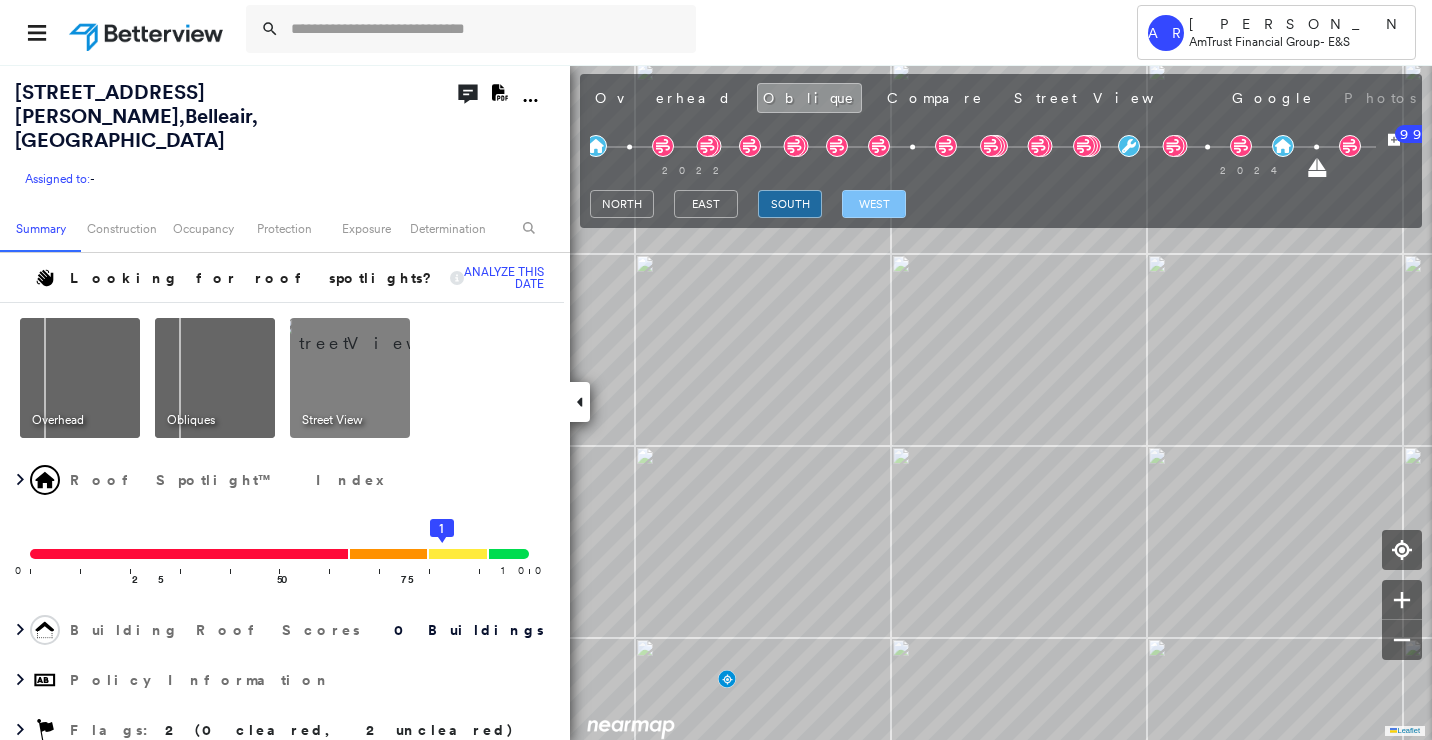 click on "west" at bounding box center (874, 204) 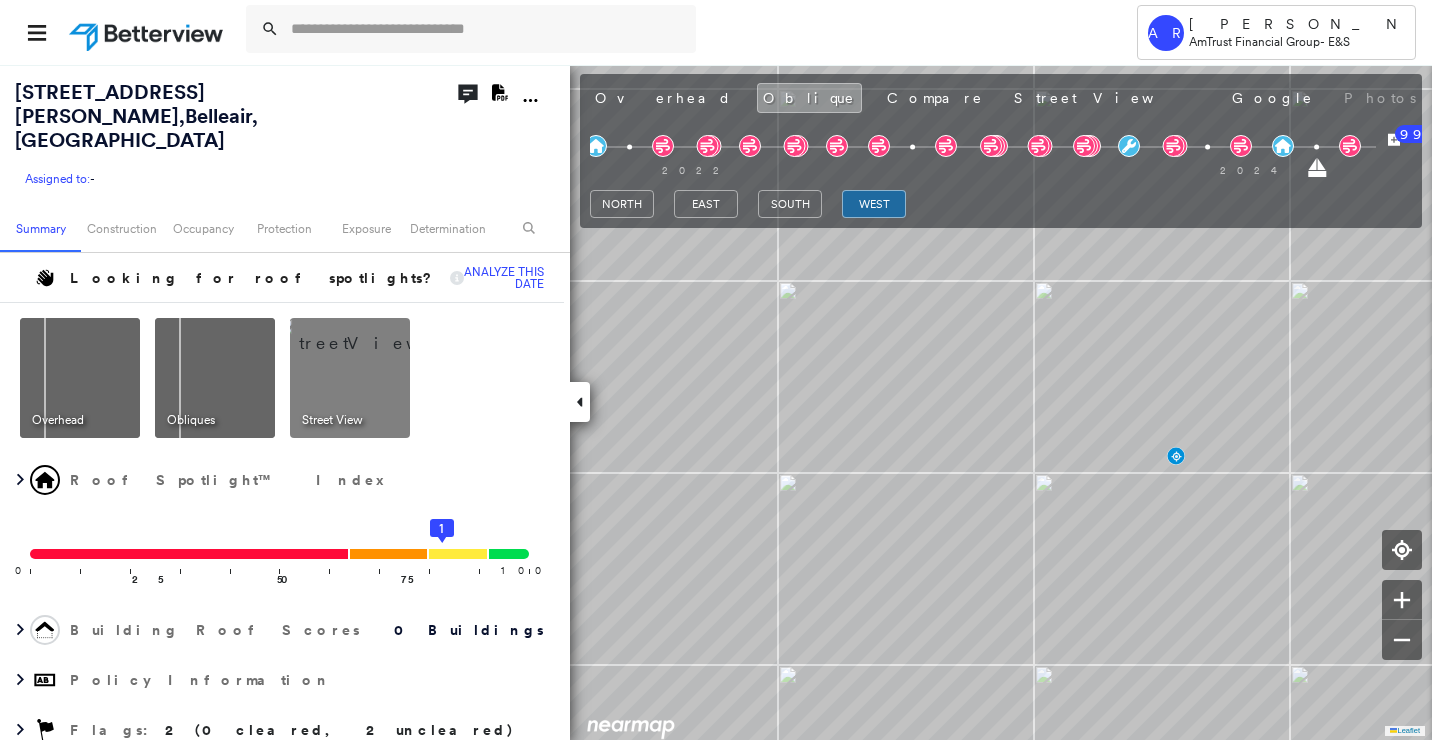 click at bounding box center (374, 333) 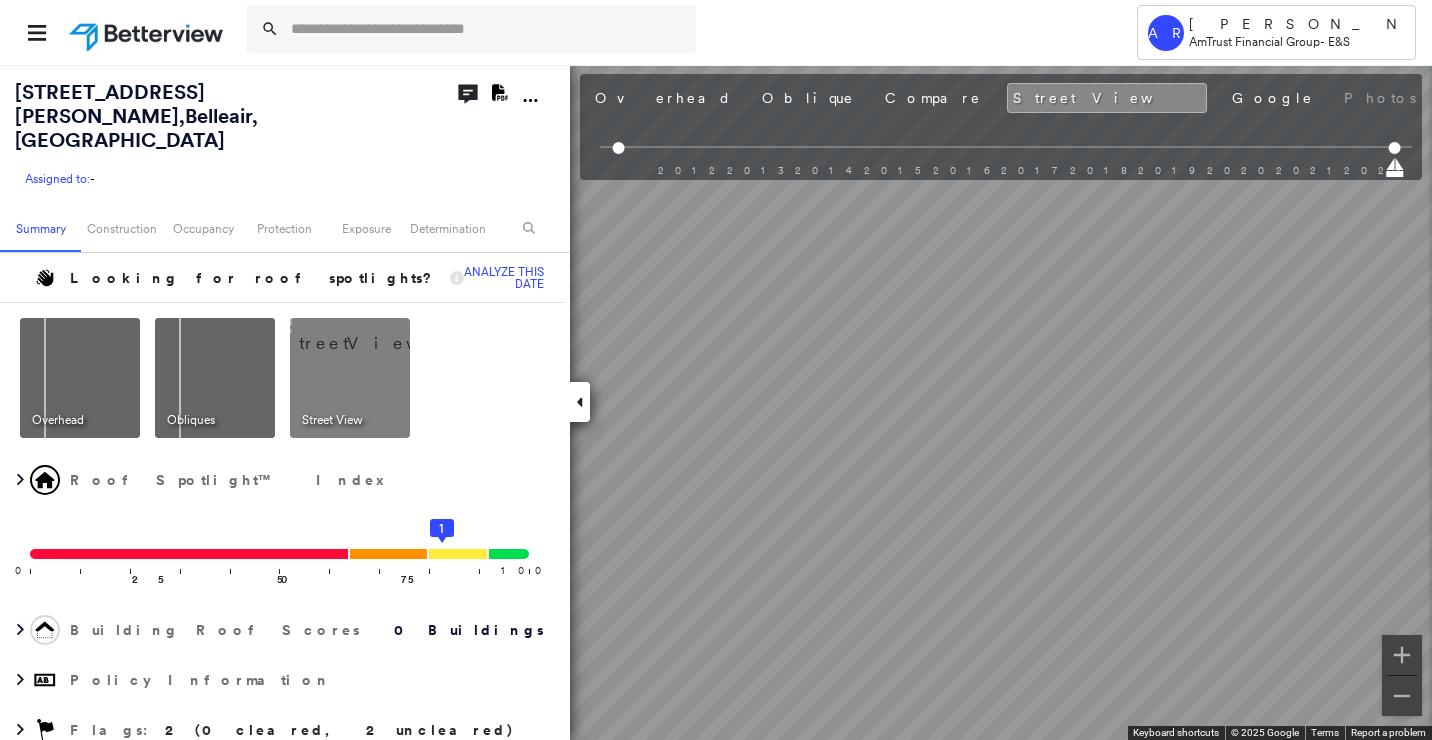 click on "Tower AR [PERSON_NAME] AmTrust Financial Group  -   E&S [STREET_ADDRESS][PERSON_NAME] Assigned to:  - Assigned to:  - Assigned to:  - Open Comments Download PDF Report Summary Construction Occupancy Protection Exposure Determination Looking for roof spotlights? Analyze this date Overhead Obliques Street View Roof Spotlight™ Index 0 100 25 50 75 1 Building Roof Scores 0 Buildings Policy Information Flags :  2 (0 cleared, 2 uncleared) Construction BuildZoom - Building Permit Data and Analysis Occupancy Place Detail Protection Exposure FEMA Risk Index Flood Regional Hazard: 3   out of  5 Hurricane Regional Hazard: 3   out of  5 Additional Perils Determination Flags :  2 (0 cleared, 2 uncleared) Uncleared Flags (2) Cleared Flags  (0) SOLR Solar Panels Flagged [DATE] Clear LOW Low Priority Flagged [DATE] Clear Action Taken New Entry History Quote/New Business Terms & Conditions Added ACV Endorsement Added Cosmetic Endorsement Inspection/Loss Control Report Information Added to Inspection Survey General" at bounding box center [716, 370] 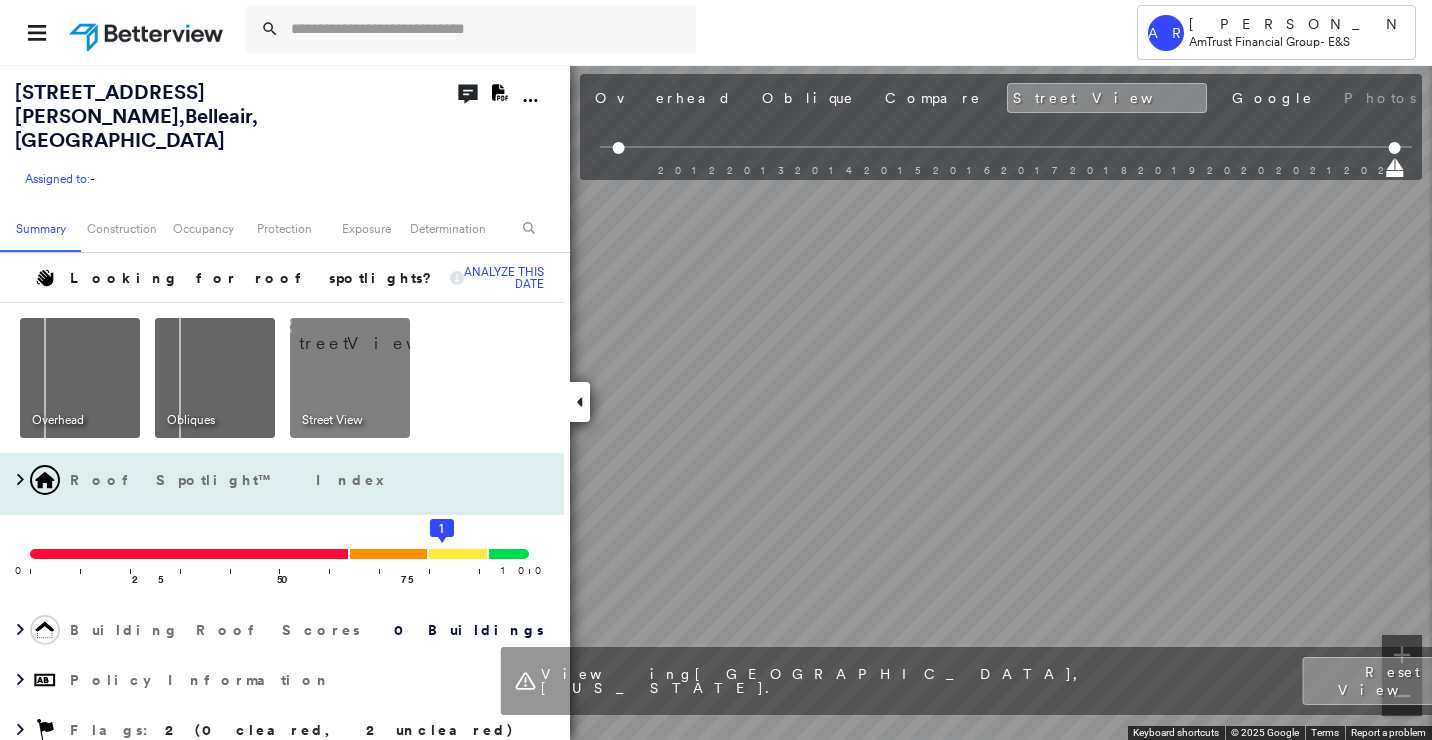 click on "[STREET_ADDRESS][PERSON_NAME] Assigned to:  - Assigned to:  - Assigned to:  - Open Comments Download PDF Report Summary Construction Occupancy Protection Exposure Determination Looking for roof spotlights? Analyze this date Overhead Obliques Street View Roof Spotlight™ Index 0 100 25 50 75 1 Building Roof Scores 0 Buildings Policy Information Flags :  2 (0 cleared, 2 uncleared) Construction BuildZoom - Building Permit Data and Analysis Occupancy Place Detail Protection Exposure FEMA Risk Index Flood Regional Hazard: 3   out of  5 Hurricane Regional Hazard: 3   out of  5 Additional Perils Determination Flags :  2 (0 cleared, 2 uncleared) Uncleared Flags (2) Cleared Flags  (0) SOLR Solar Panels Flagged [DATE] Clear LOW Low Priority Flagged [DATE] Clear Action Taken New Entry History Quote/New Business Terms & Conditions Added ACV Endorsement Added Cosmetic Endorsement Inspection/Loss Control Report Information Added to Inspection Survey Onsite Inspection Ordered Determined No Inspection Needed 112" at bounding box center [716, 402] 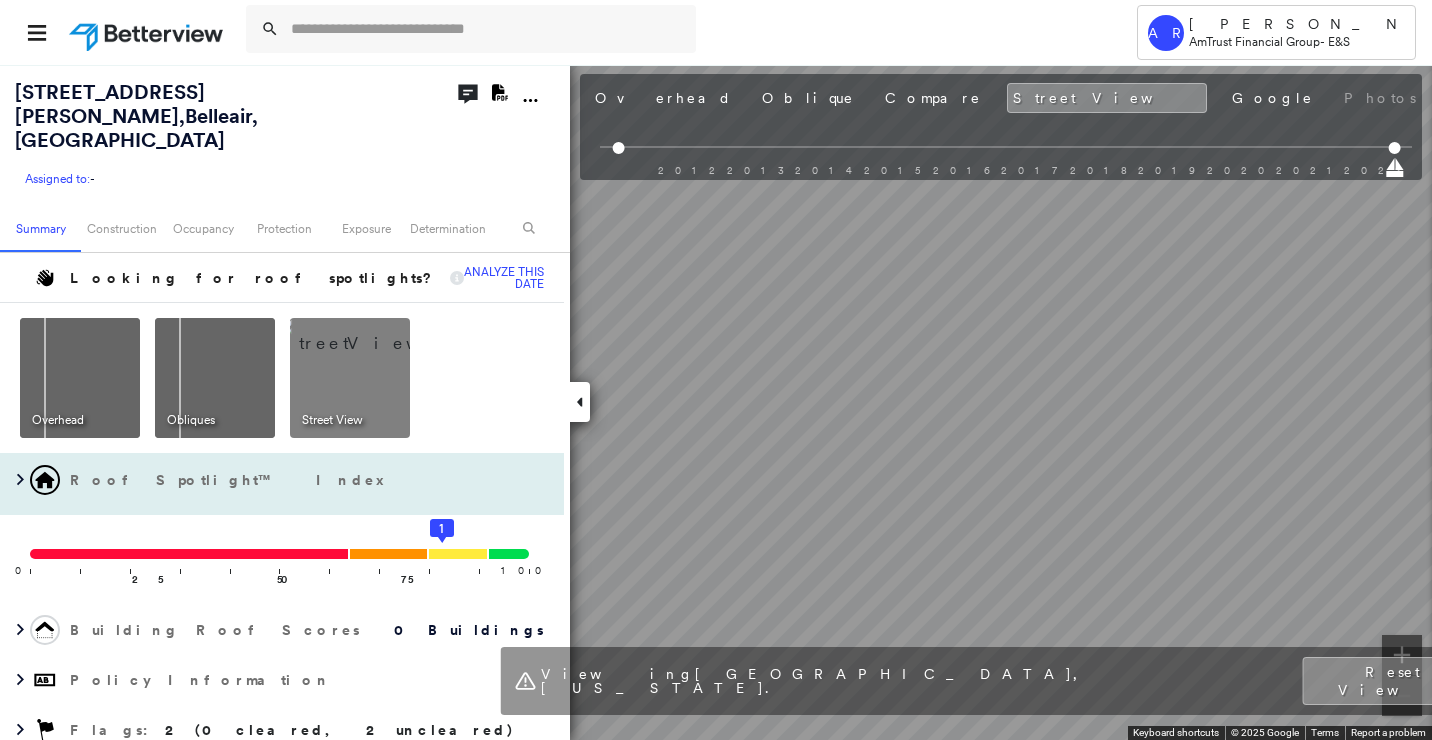click on "[STREET_ADDRESS][PERSON_NAME] Assigned to:  - Assigned to:  - Assigned to:  - Open Comments Download PDF Report Summary Construction Occupancy Protection Exposure Determination Looking for roof spotlights? Analyze this date Overhead Obliques Street View Roof Spotlight™ Index 0 100 25 50 75 1 Building Roof Scores 0 Buildings Policy Information Flags :  2 (0 cleared, 2 uncleared) Construction BuildZoom - Building Permit Data and Analysis Occupancy Place Detail Protection Exposure FEMA Risk Index Flood Regional Hazard: 3   out of  5 Hurricane Regional Hazard: 3   out of  5 Additional Perils Determination Flags :  2 (0 cleared, 2 uncleared) Uncleared Flags (2) Cleared Flags  (0) SOLR Solar Panels Flagged [DATE] Clear LOW Low Priority Flagged [DATE] Clear Action Taken New Entry History Quote/New Business Terms & Conditions Added ACV Endorsement Added Cosmetic Endorsement Inspection/Loss Control Report Information Added to Inspection Survey Onsite Inspection Ordered Determined No Inspection Needed 112" at bounding box center (716, 402) 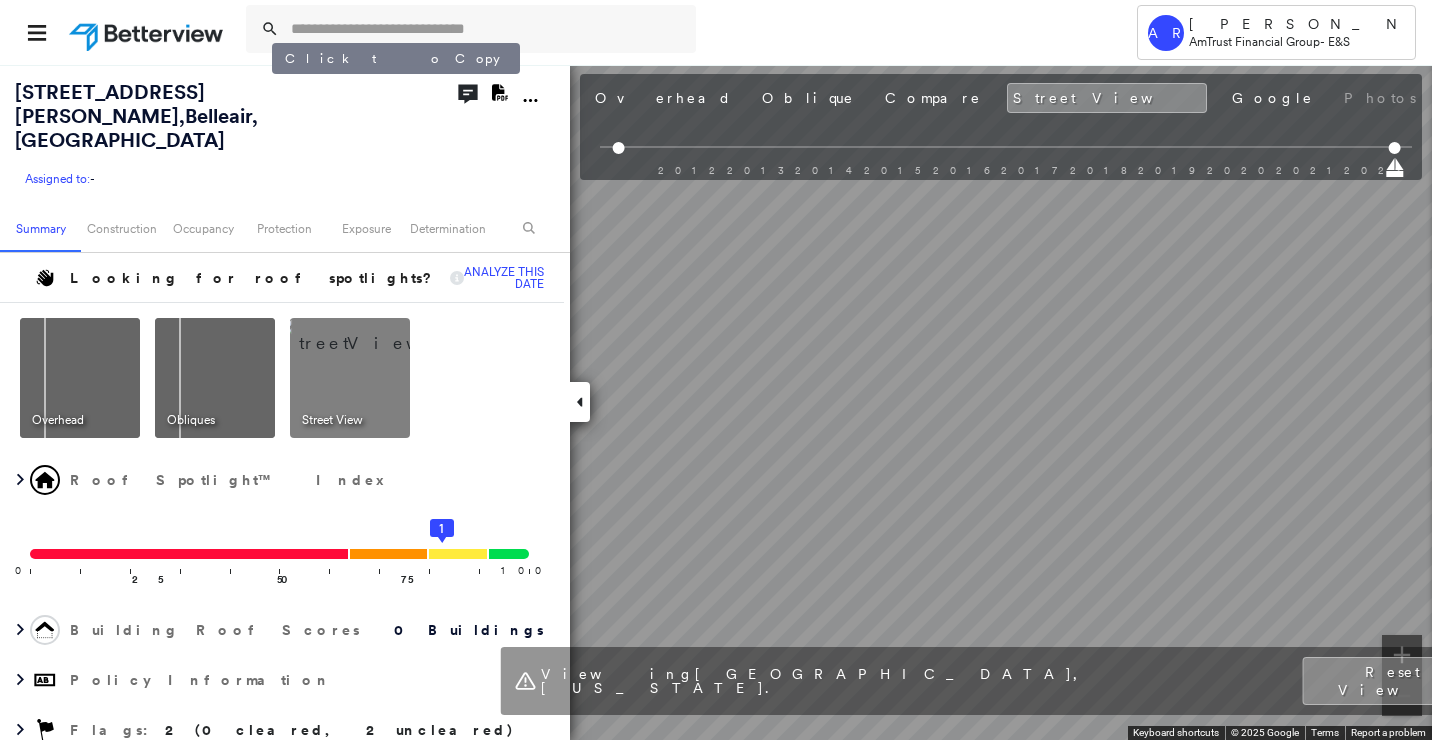 click on "[STREET_ADDRESS][PERSON_NAME]" at bounding box center [136, 116] 